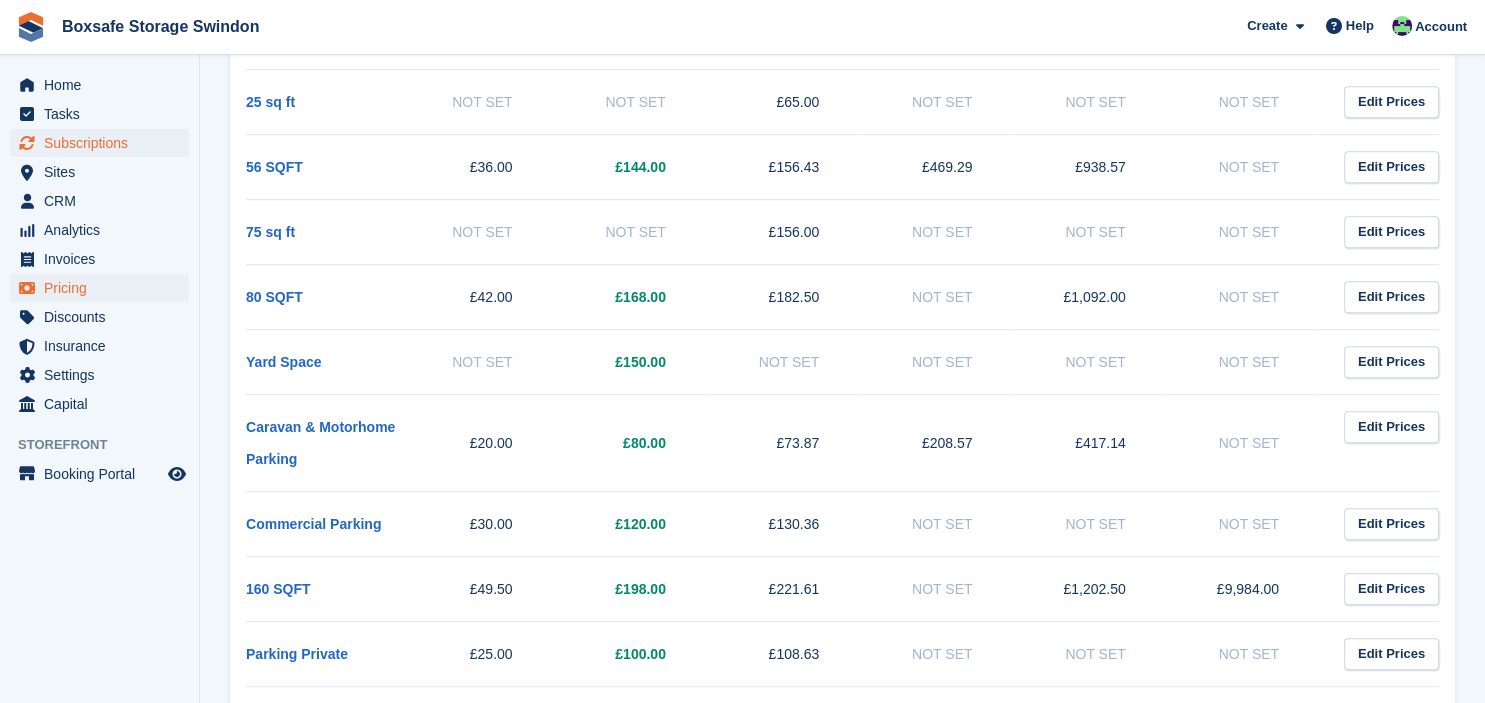 scroll, scrollTop: 947, scrollLeft: 0, axis: vertical 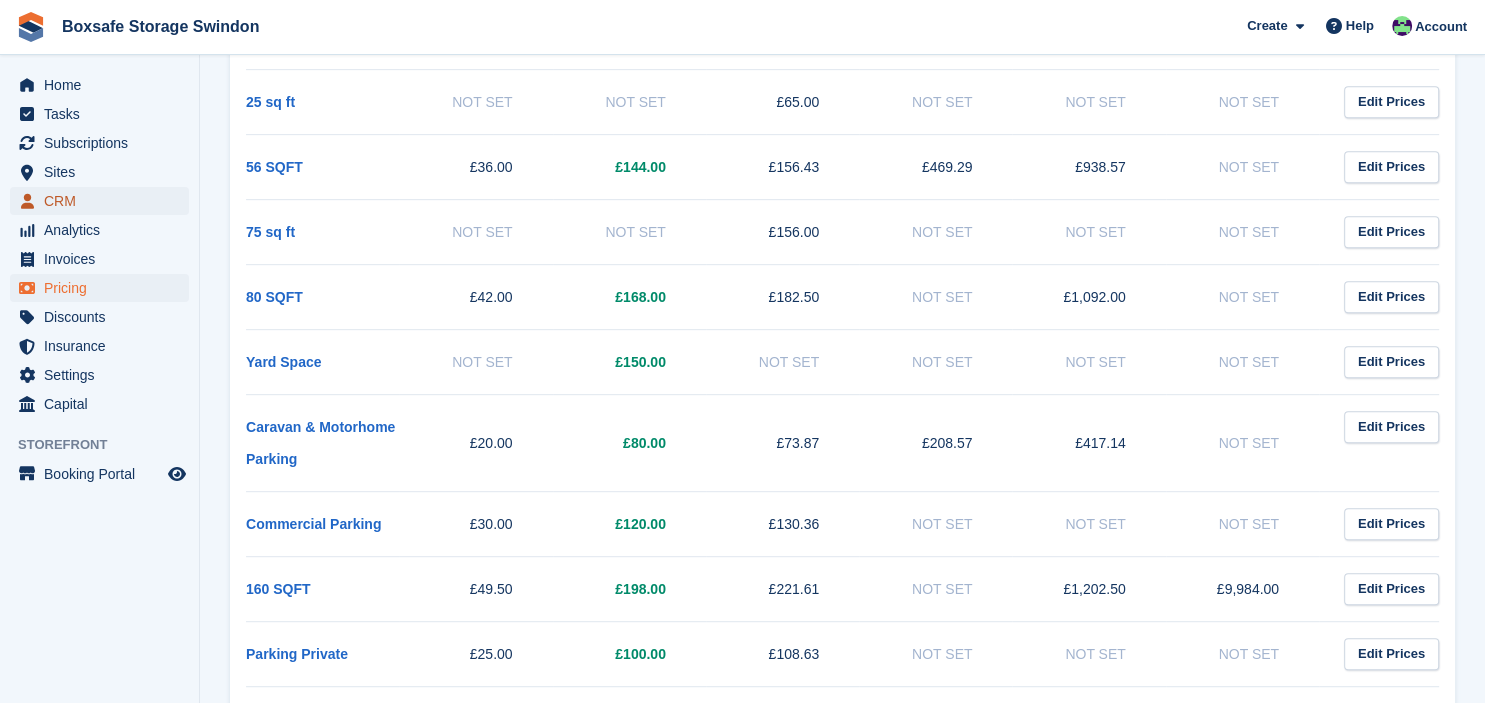 click on "CRM" at bounding box center [104, 201] 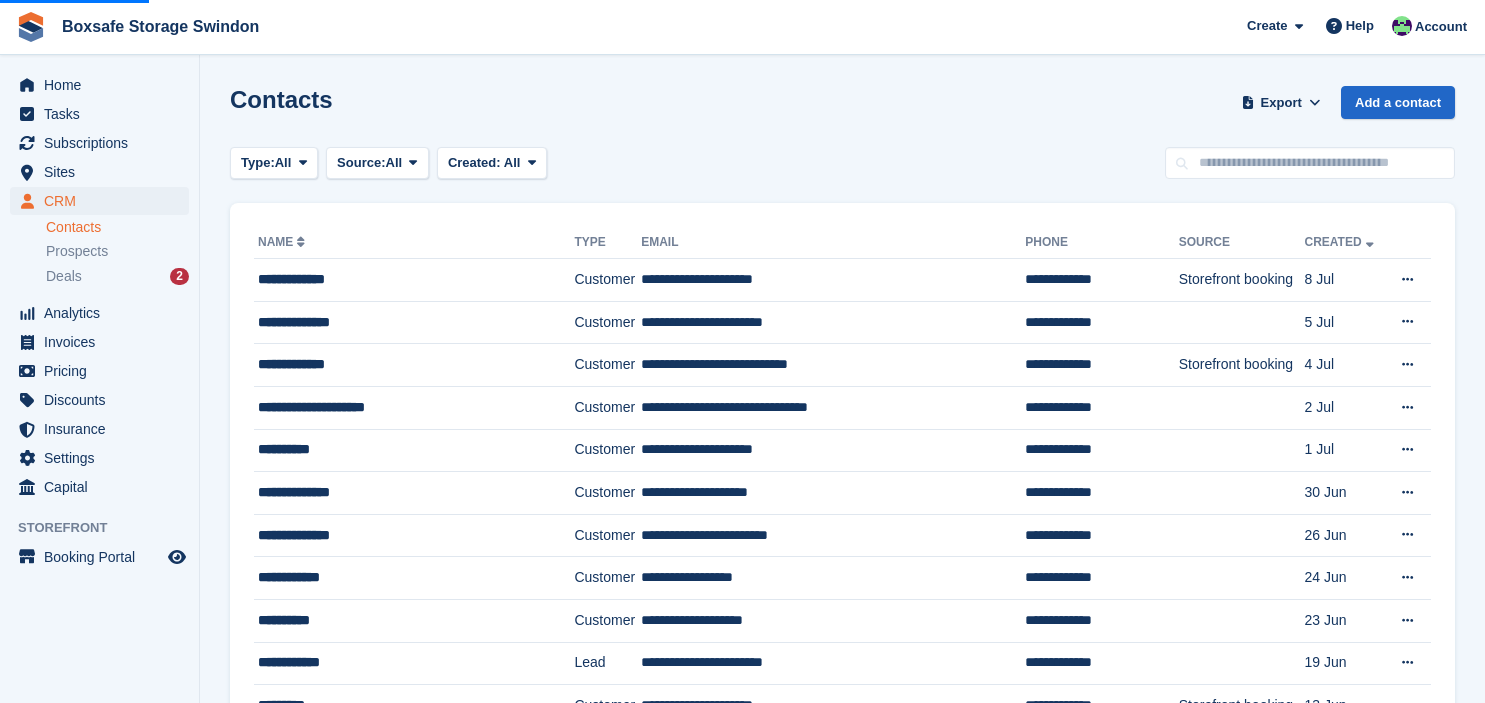 scroll, scrollTop: 0, scrollLeft: 0, axis: both 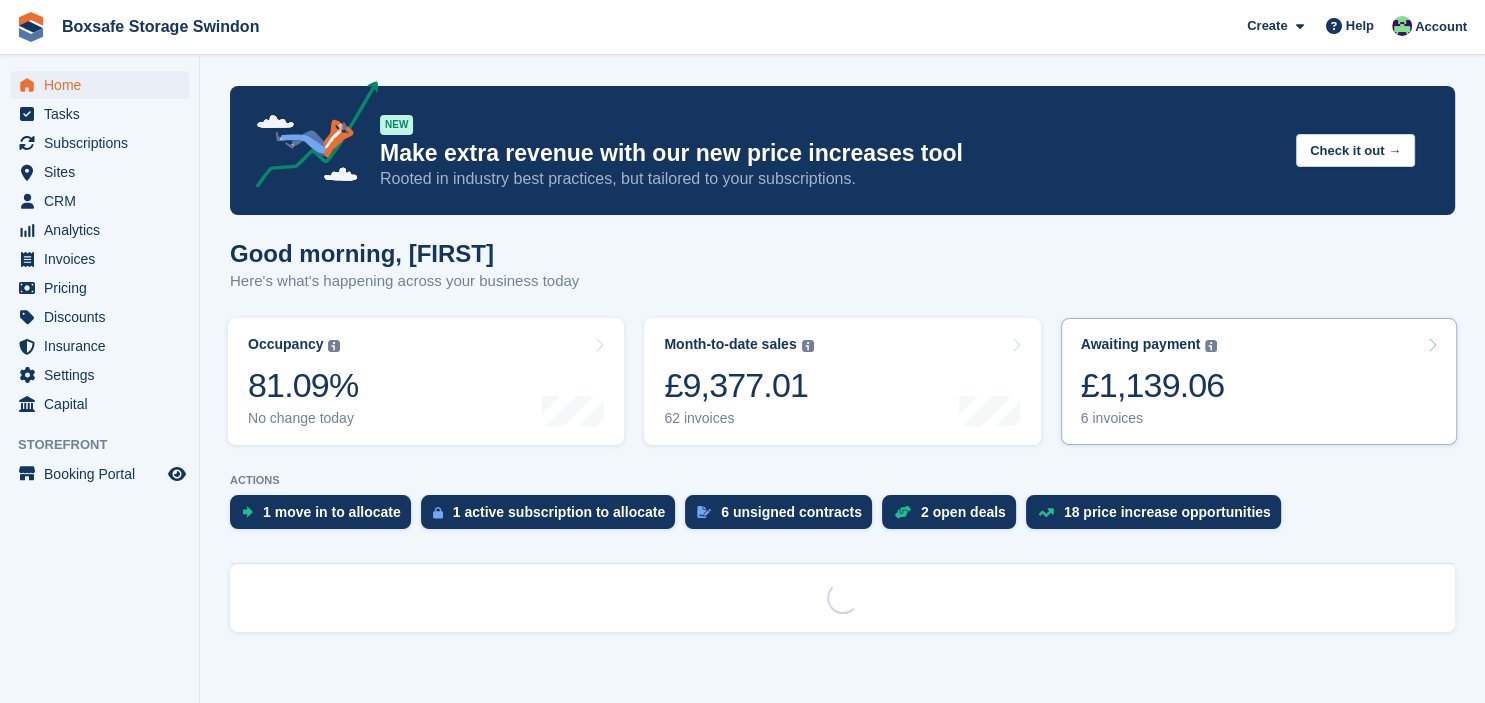 click on "£1,139.06" at bounding box center [1153, 385] 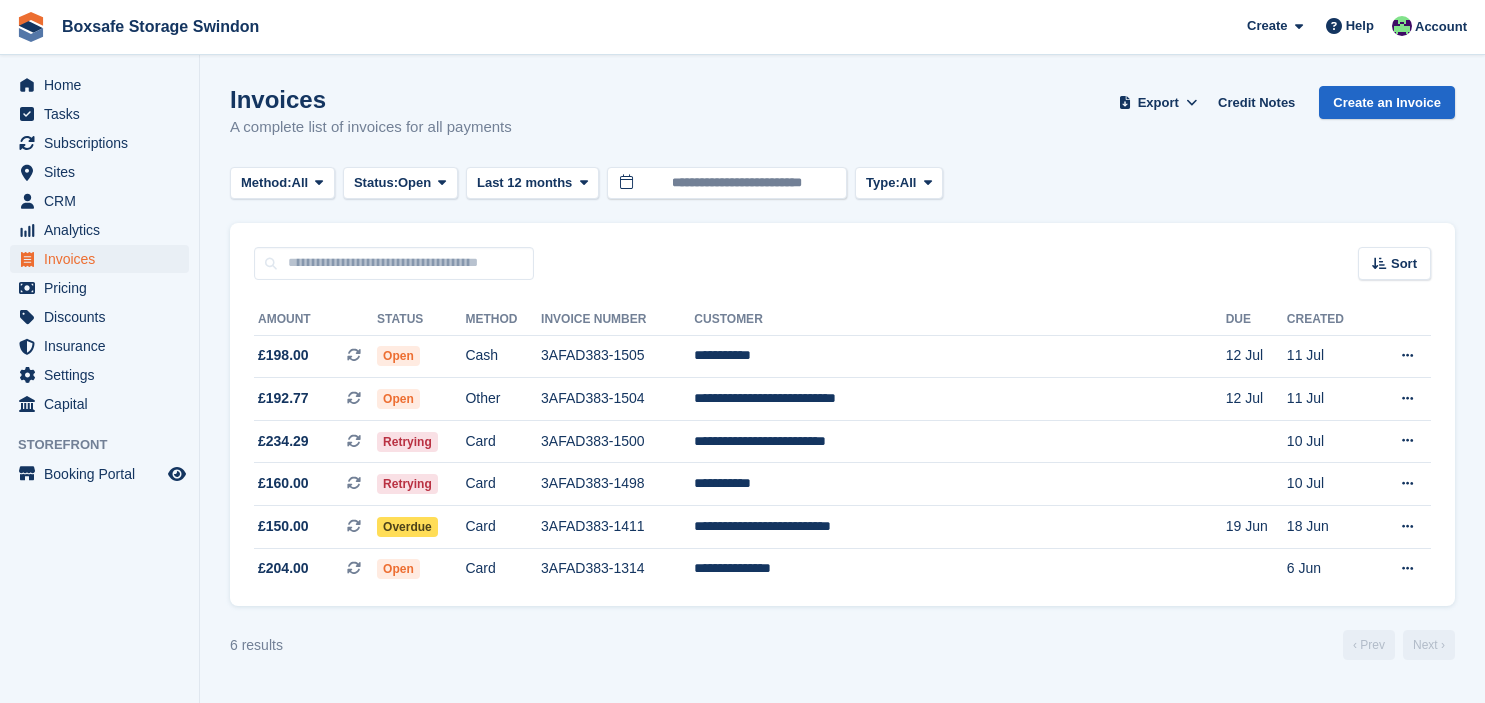 scroll, scrollTop: 0, scrollLeft: 0, axis: both 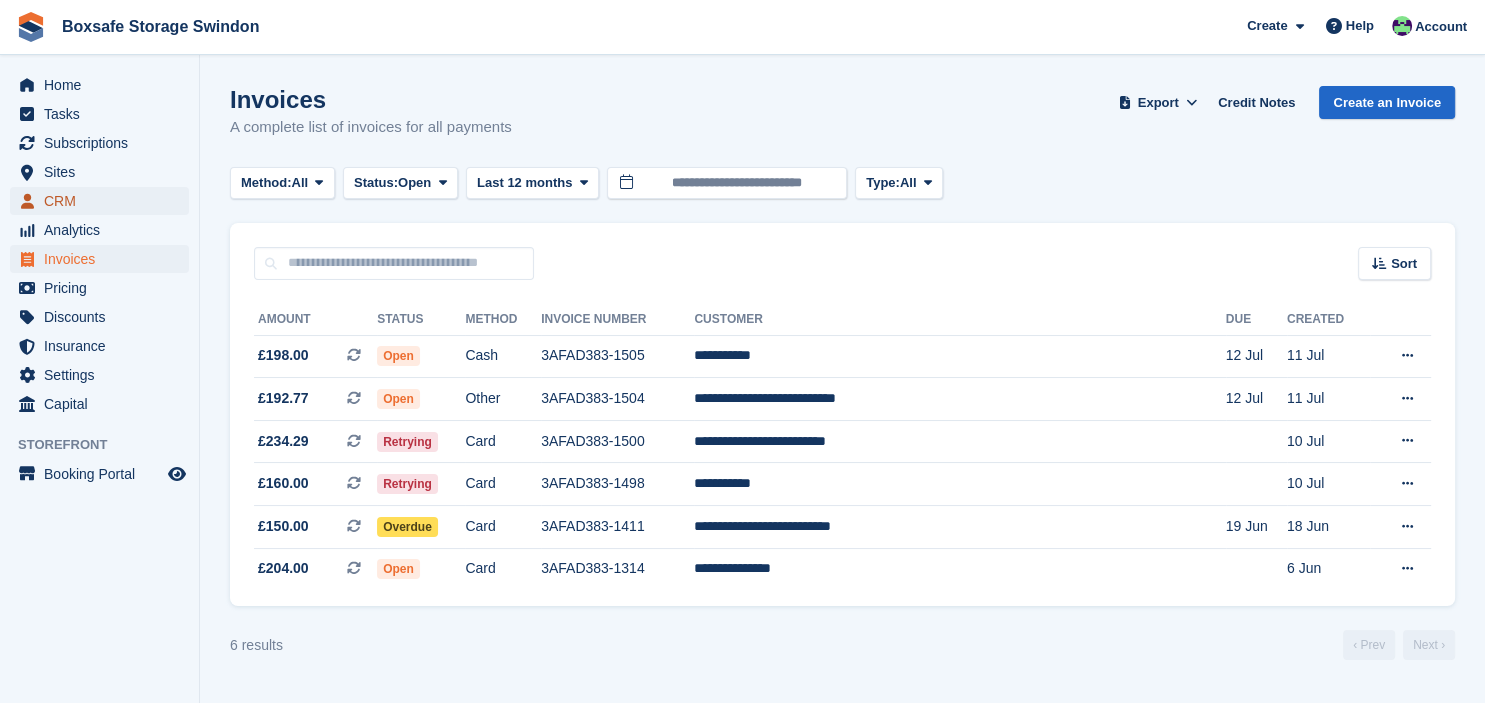 click on "CRM" at bounding box center [104, 201] 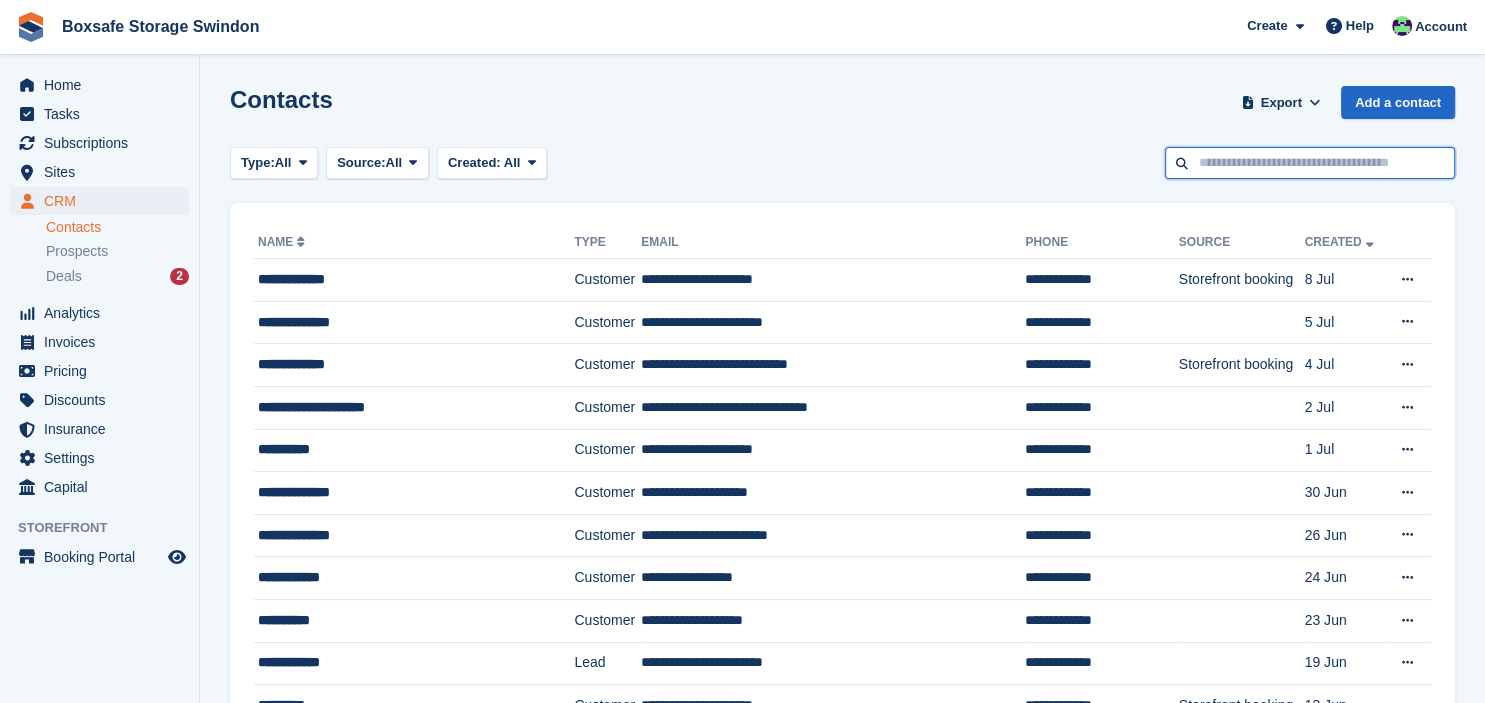 click at bounding box center (1310, 163) 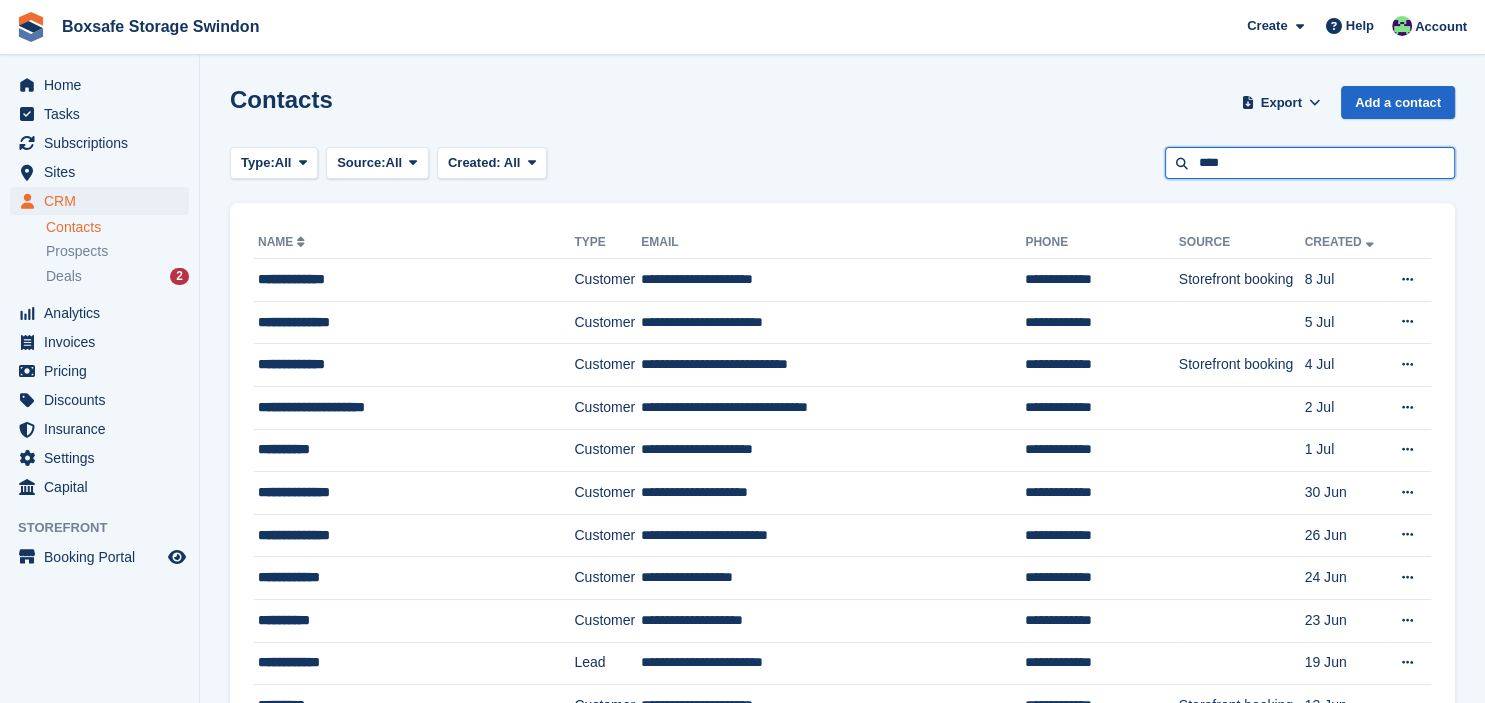 type on "****" 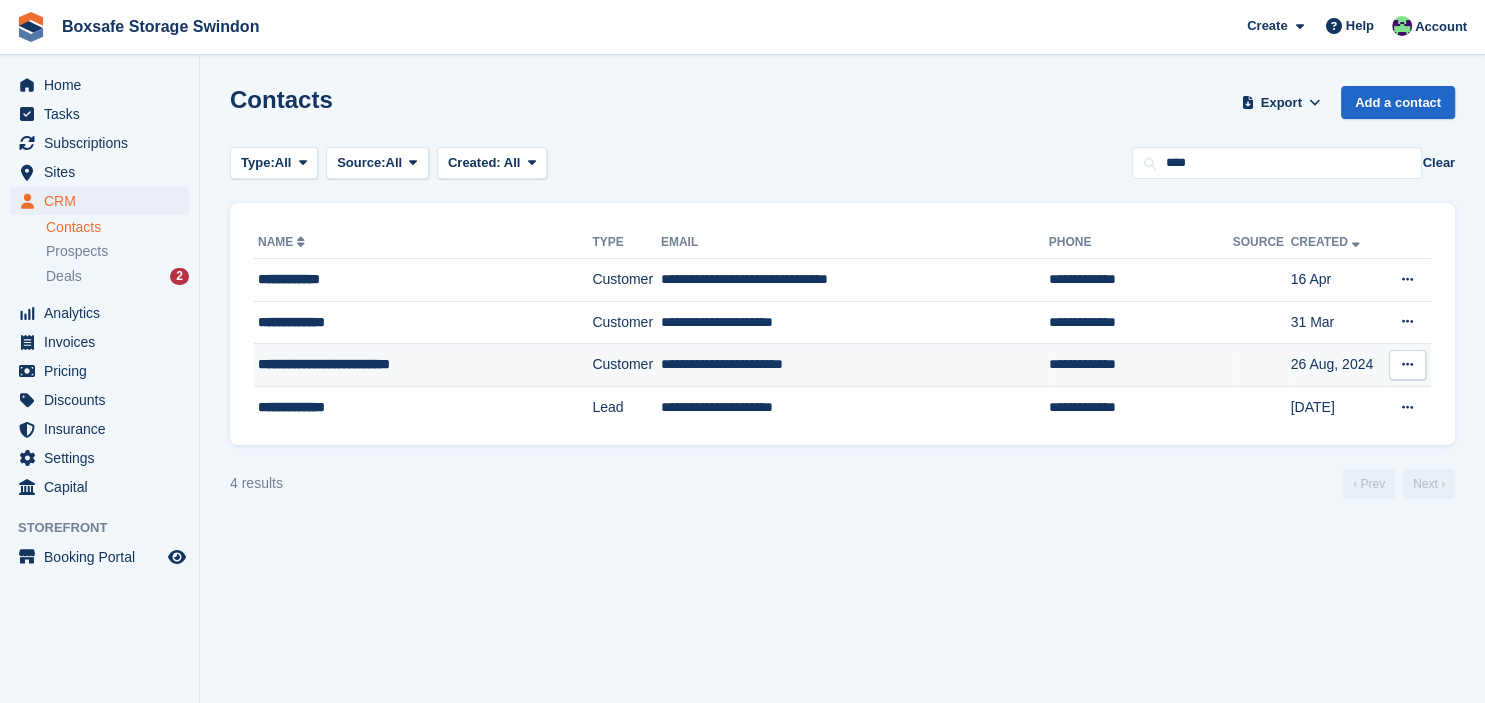 click on "**********" at bounding box center (855, 365) 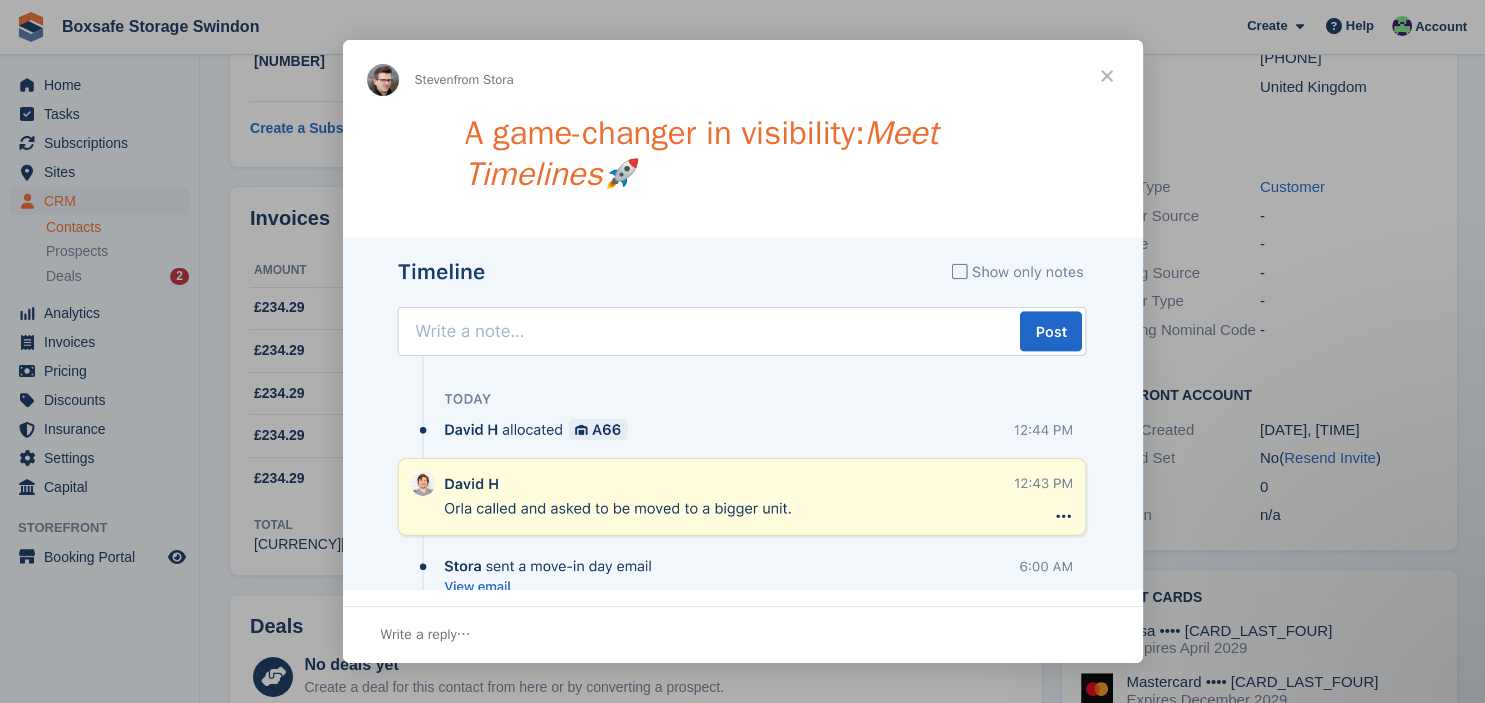 scroll, scrollTop: 0, scrollLeft: 0, axis: both 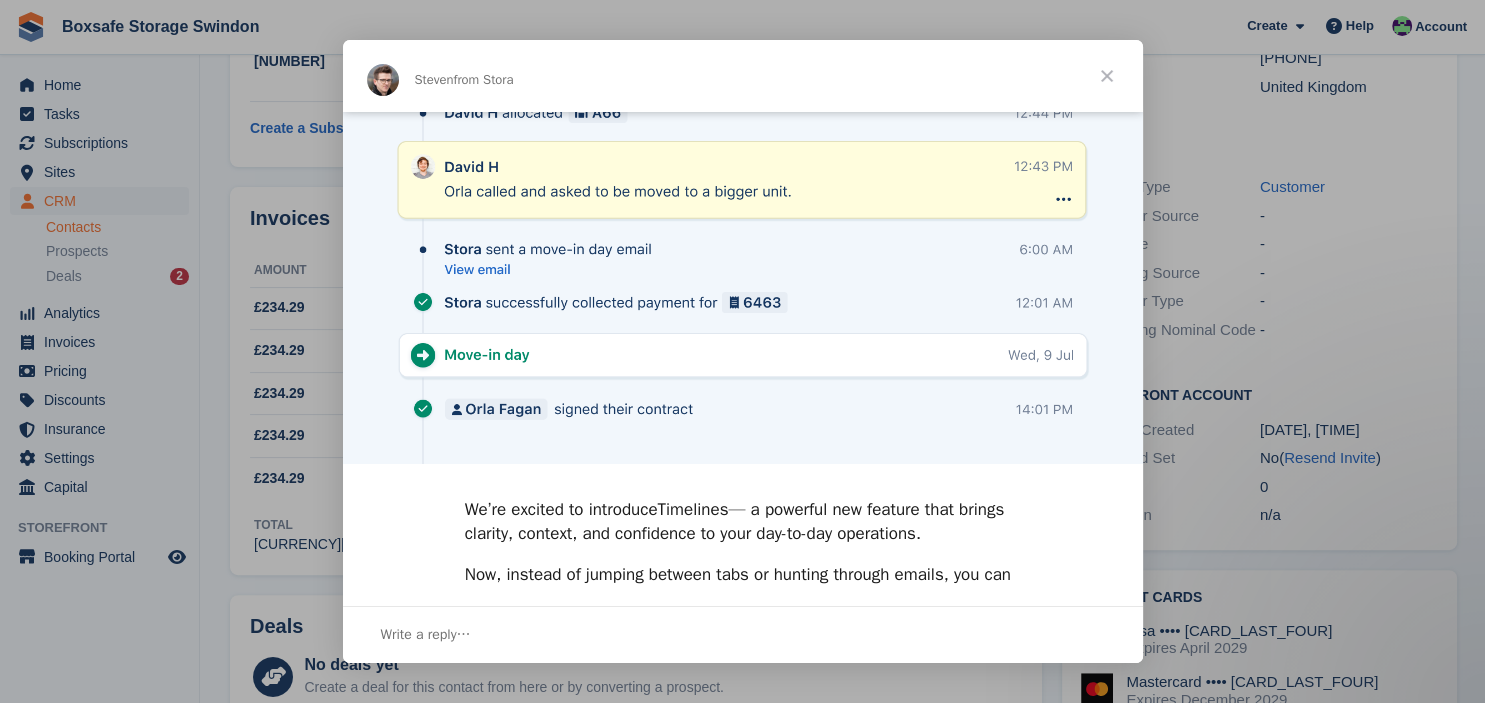 click at bounding box center [1107, 76] 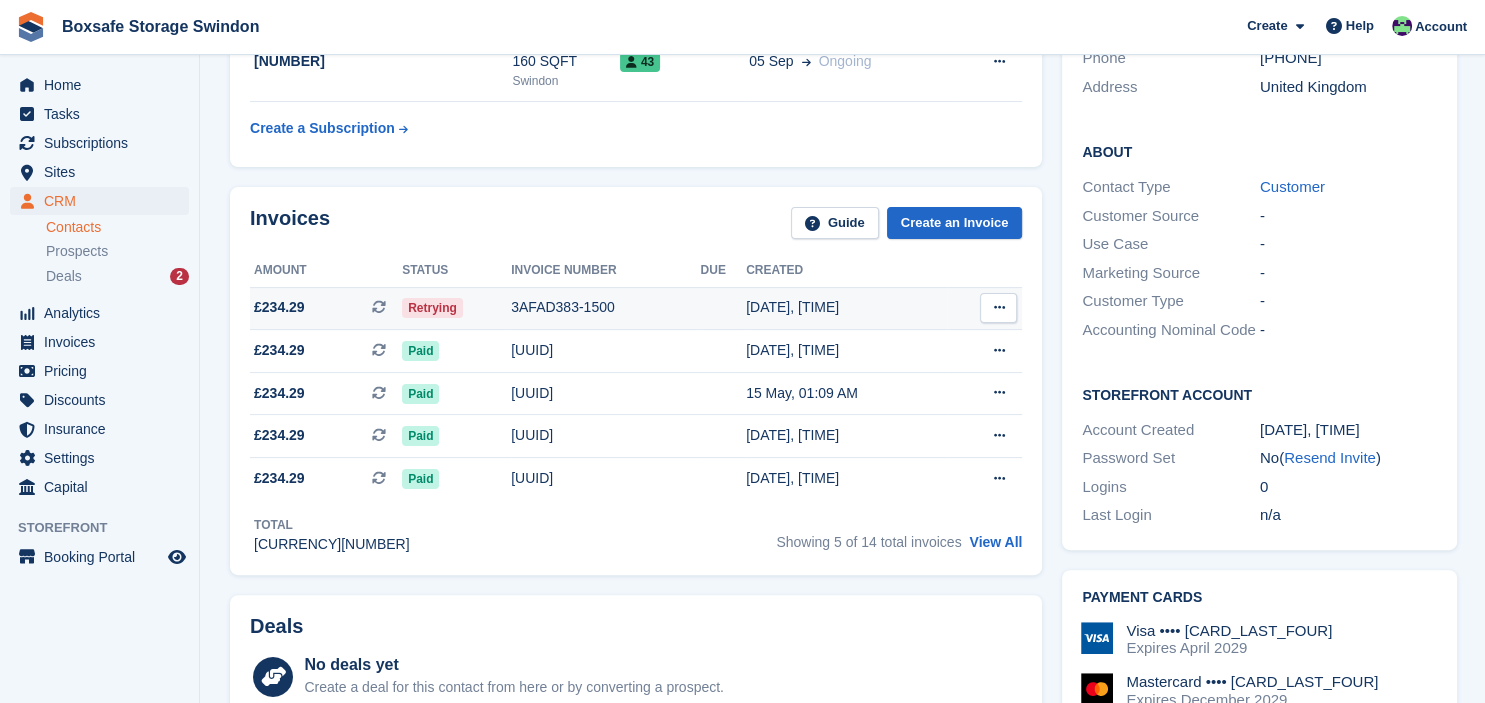 click on "3AFAD383-1500" at bounding box center [605, 307] 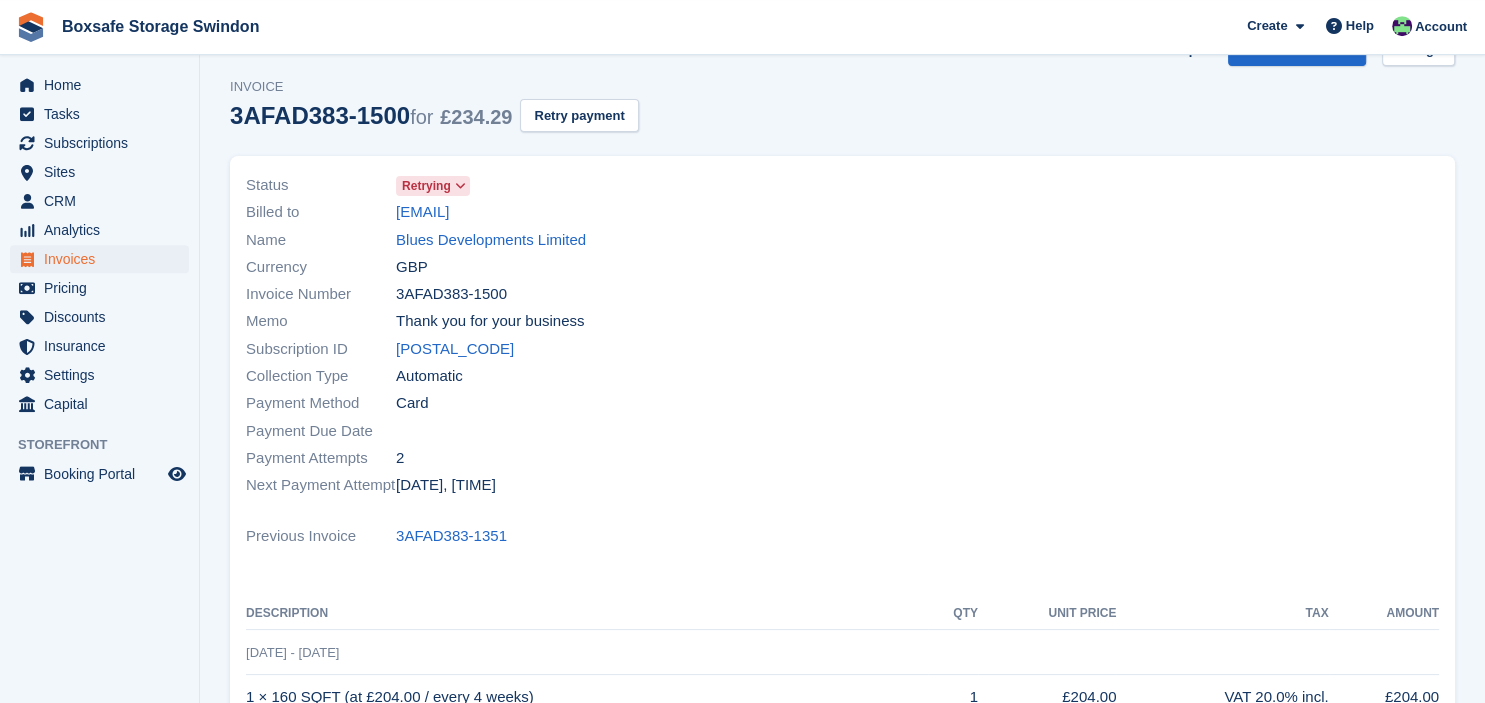 scroll, scrollTop: 0, scrollLeft: 0, axis: both 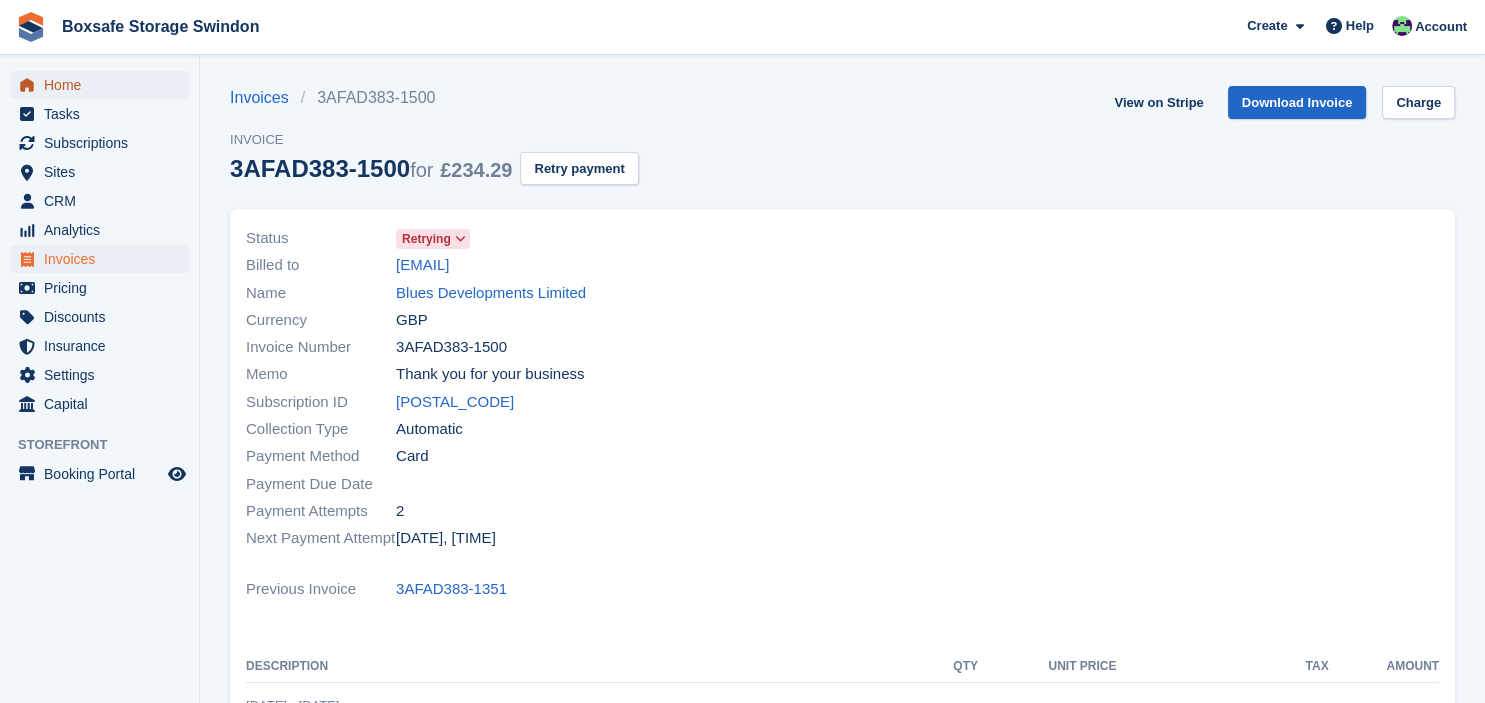 click on "Home" at bounding box center [104, 85] 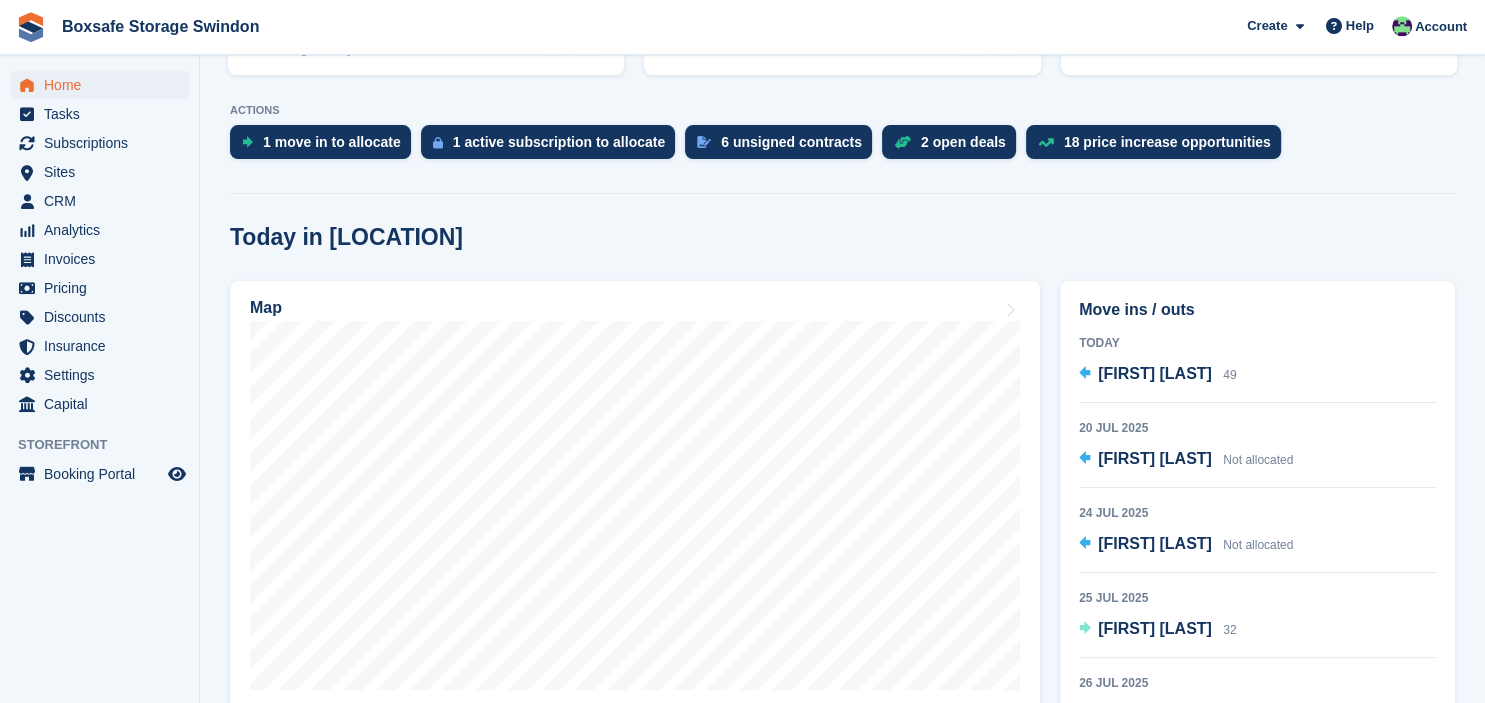 scroll, scrollTop: 422, scrollLeft: 0, axis: vertical 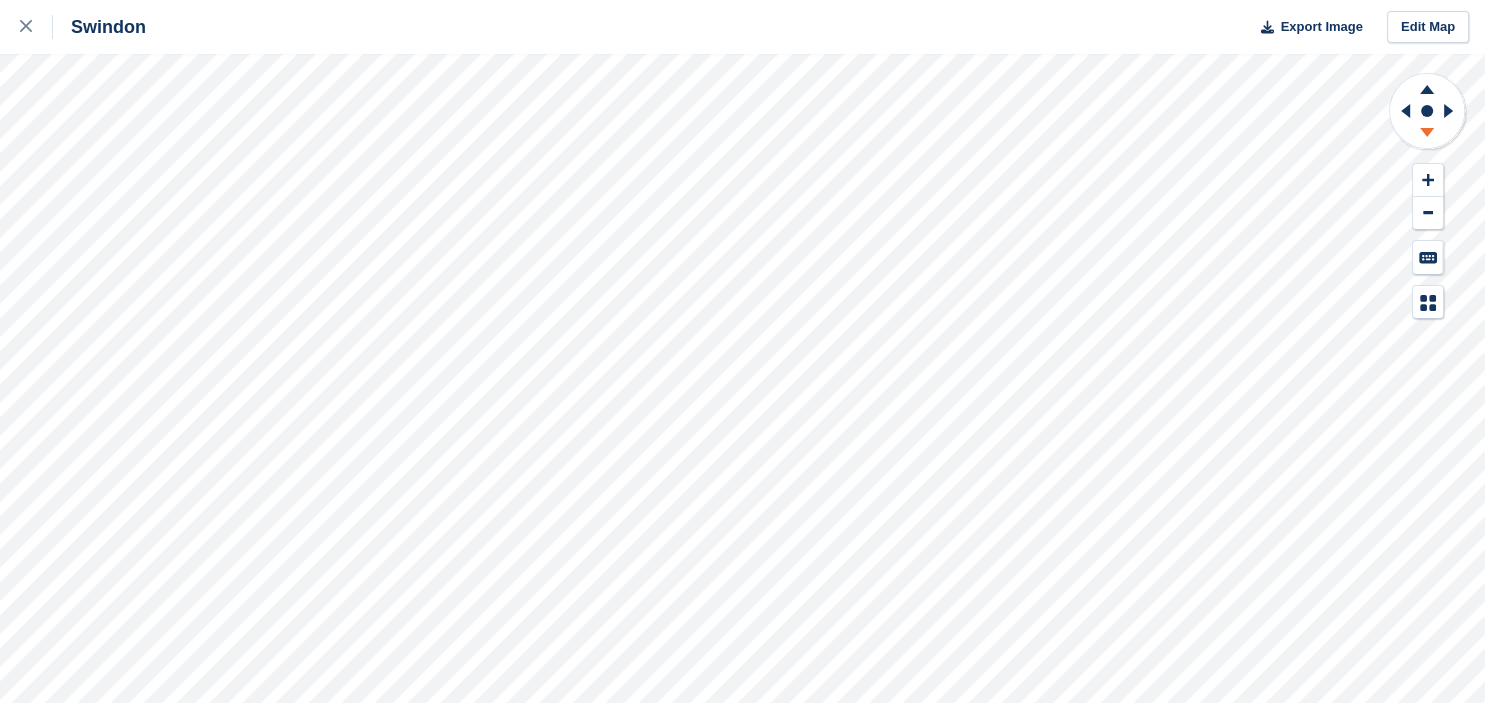 click 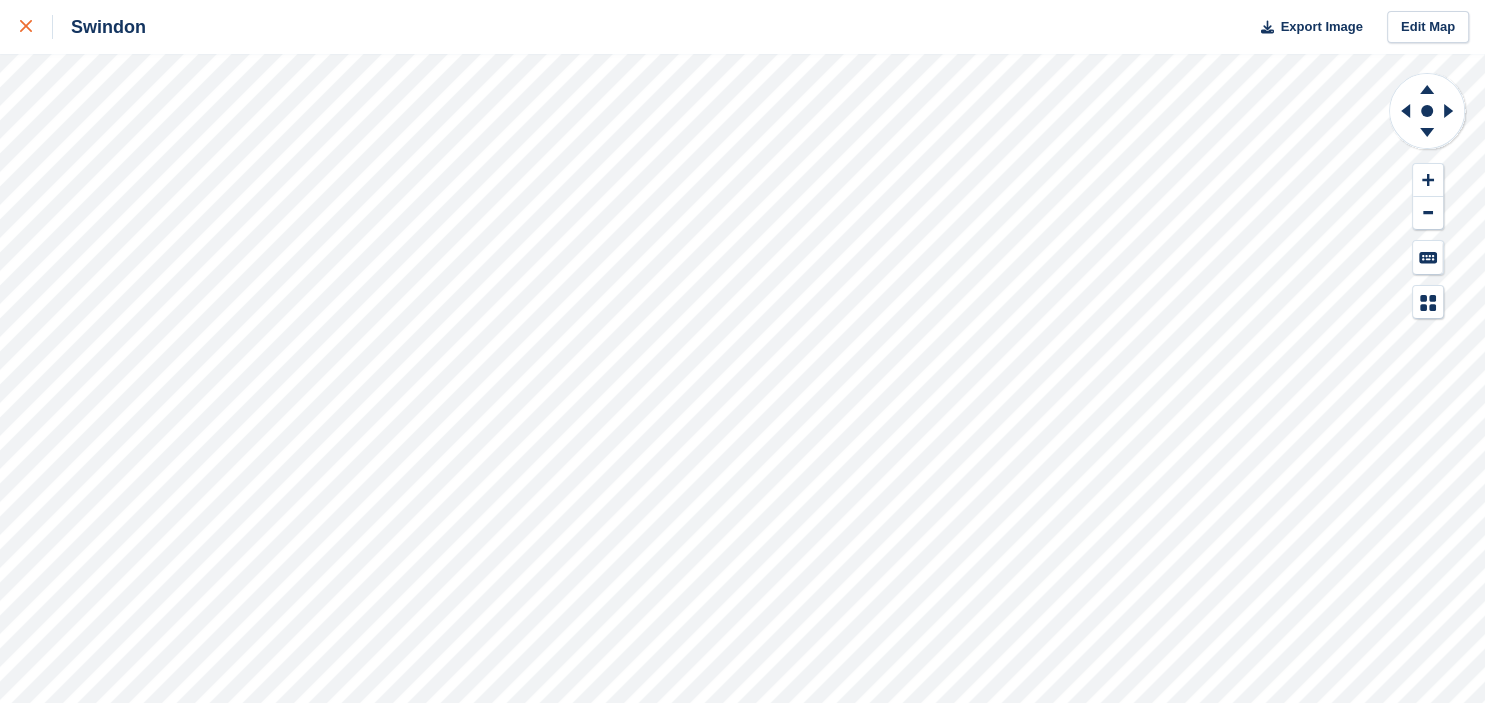 click at bounding box center (26, 27) 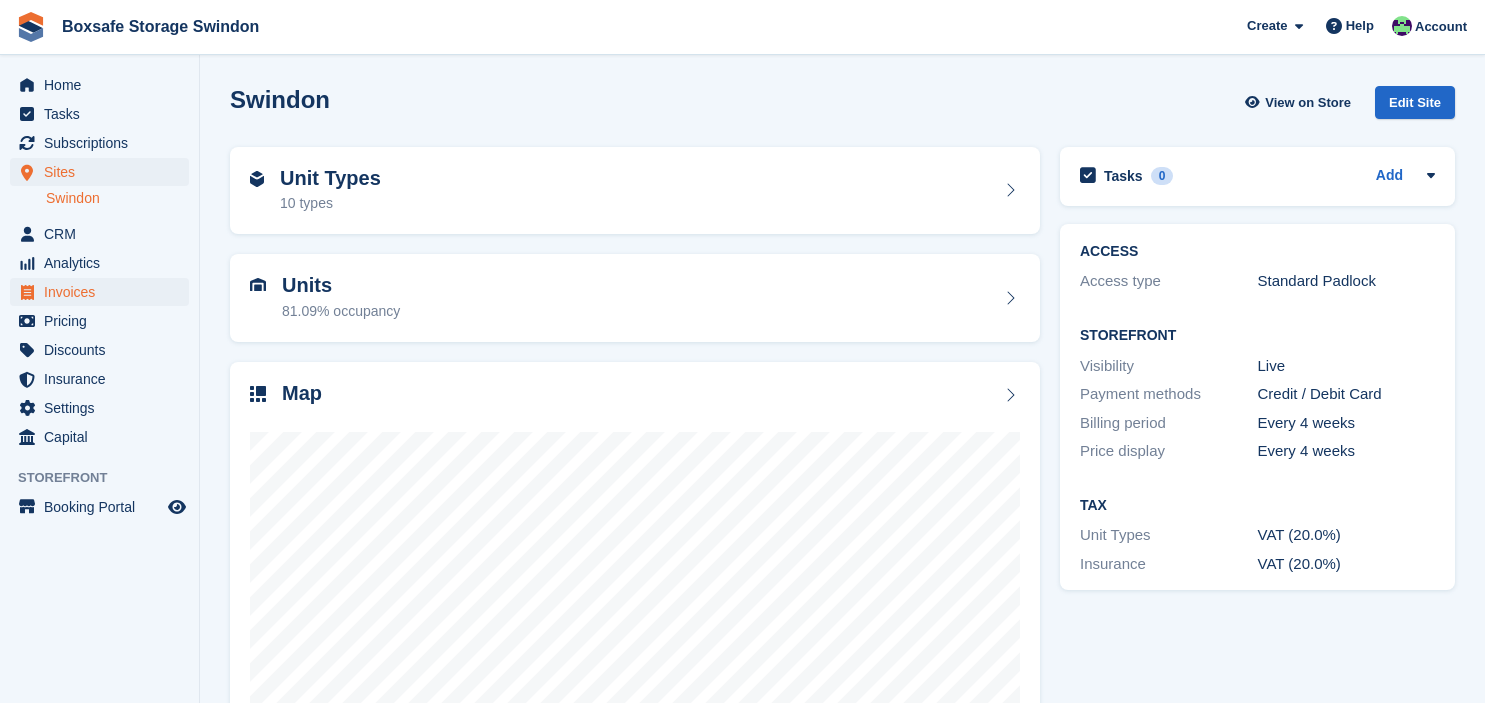 scroll, scrollTop: 0, scrollLeft: 0, axis: both 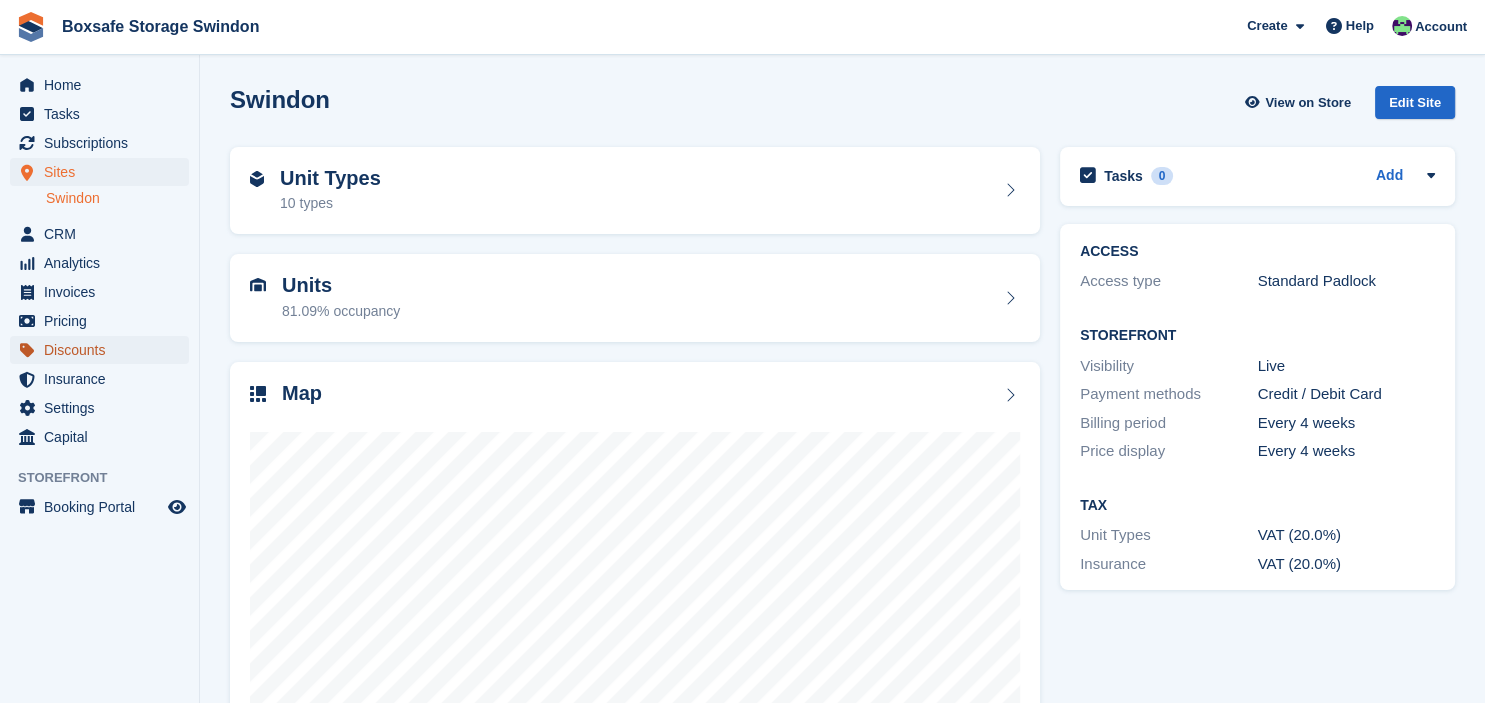 click on "Discounts" at bounding box center [104, 350] 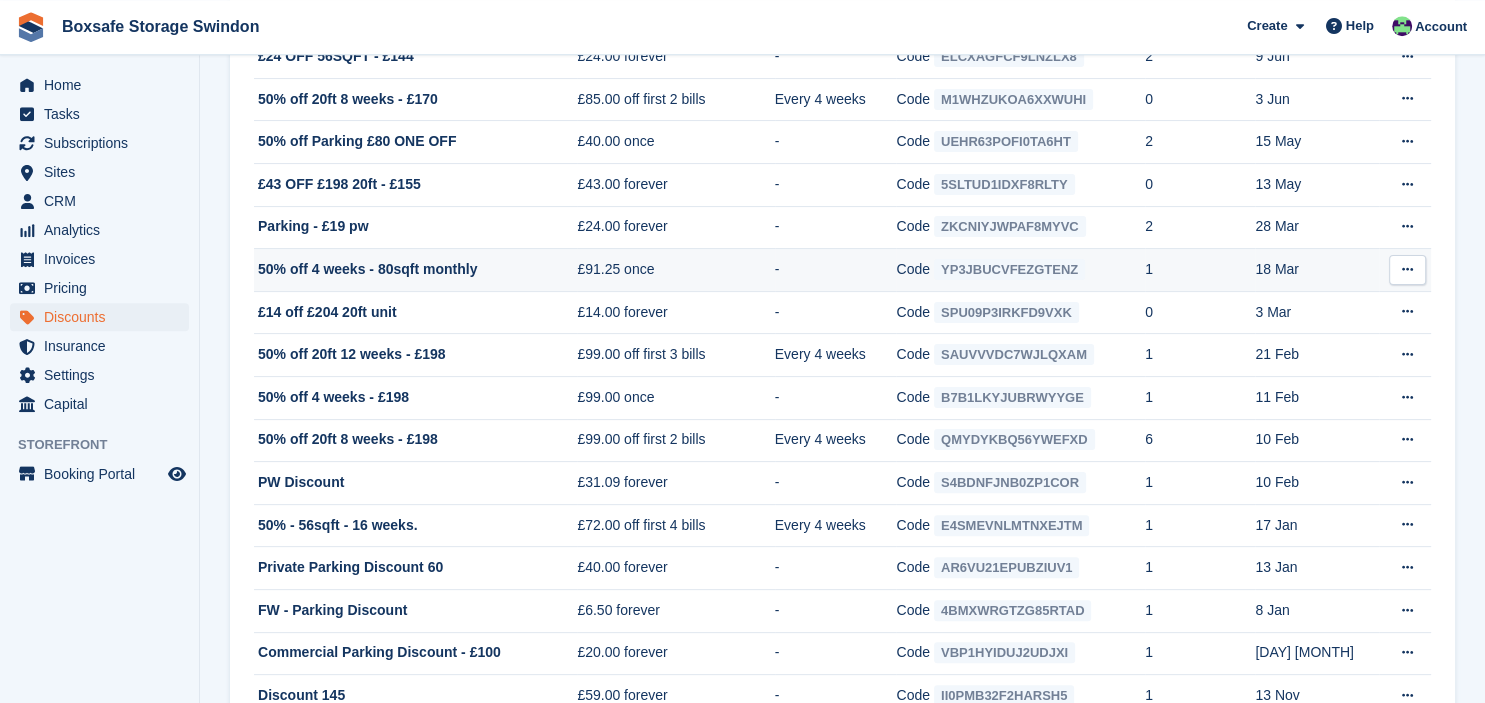 scroll, scrollTop: 528, scrollLeft: 0, axis: vertical 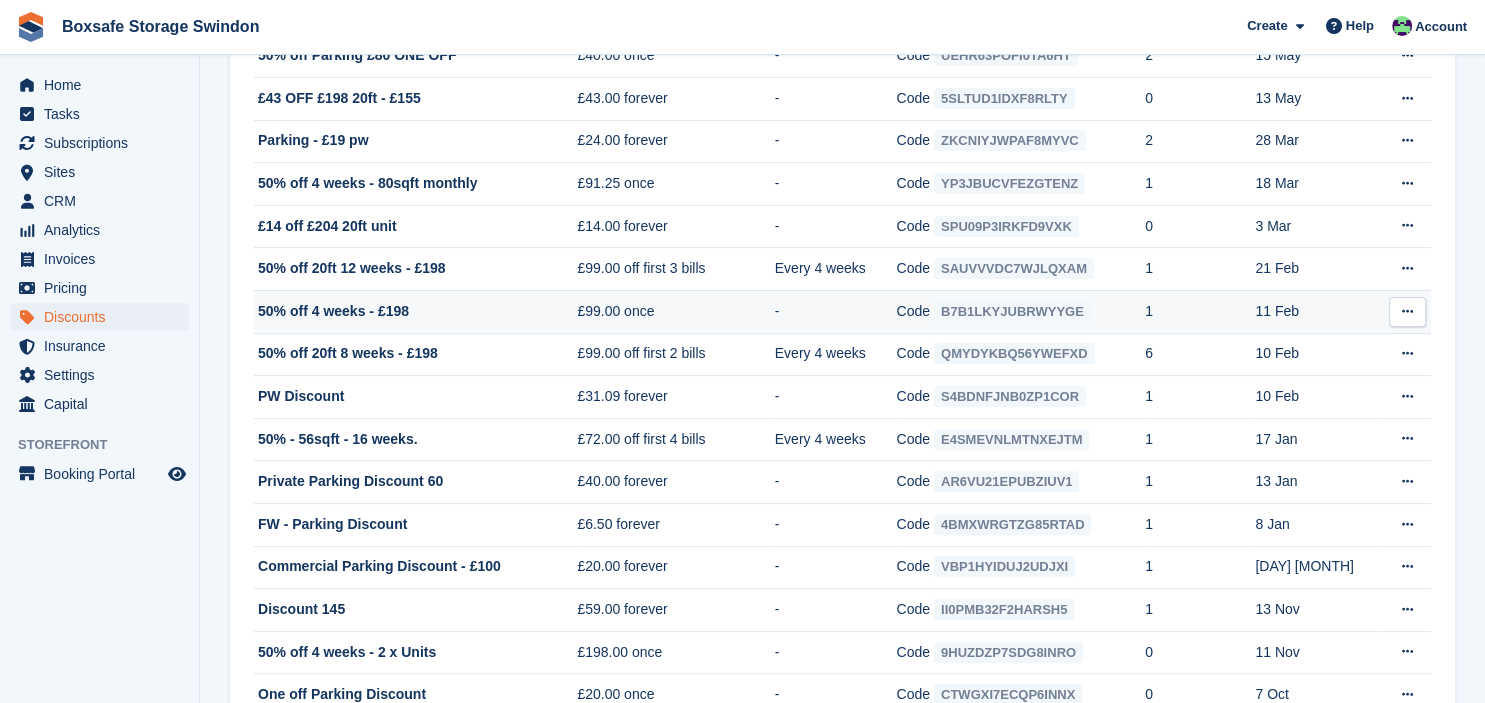click on "B7B1LKYJUBRWYYGE" at bounding box center [1012, 311] 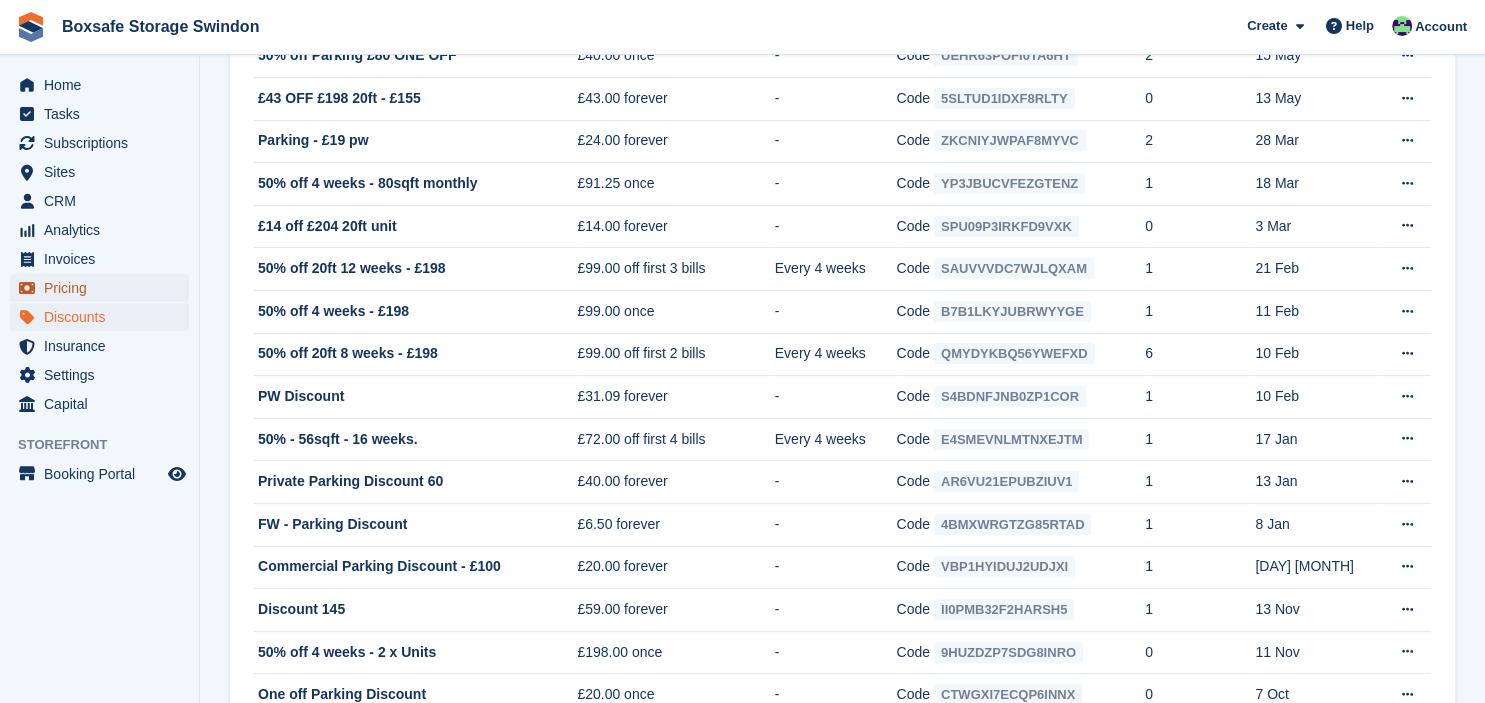 click on "Pricing" at bounding box center [104, 288] 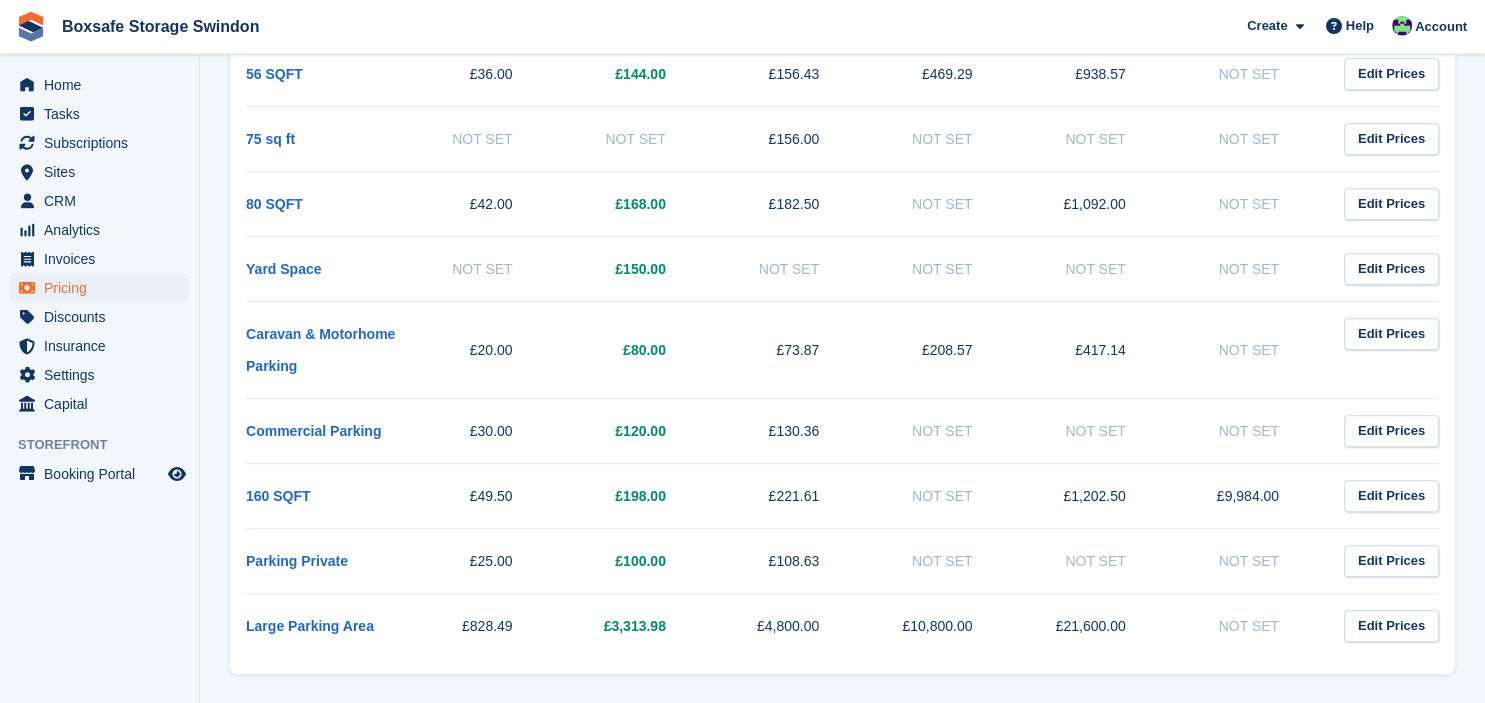 scroll, scrollTop: 1052, scrollLeft: 0, axis: vertical 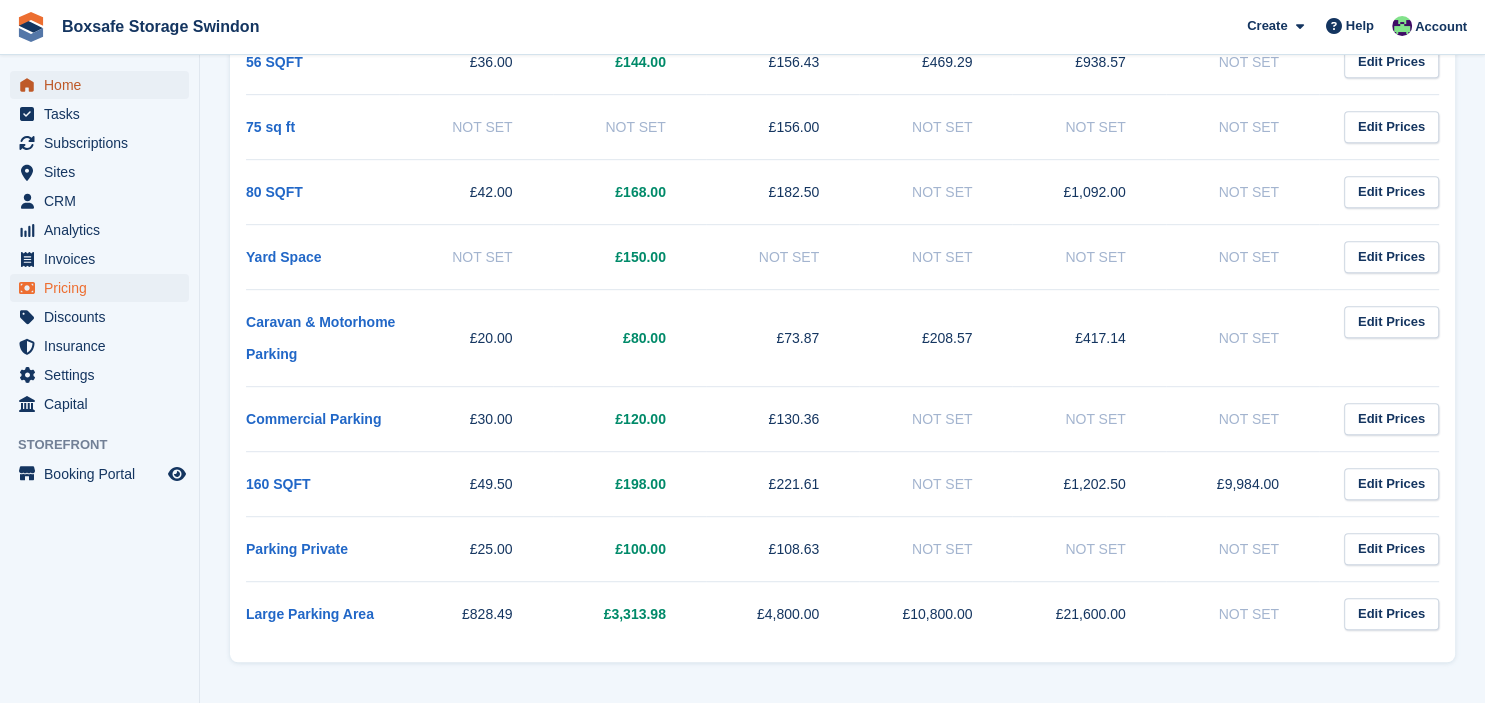 click on "Home" at bounding box center [104, 85] 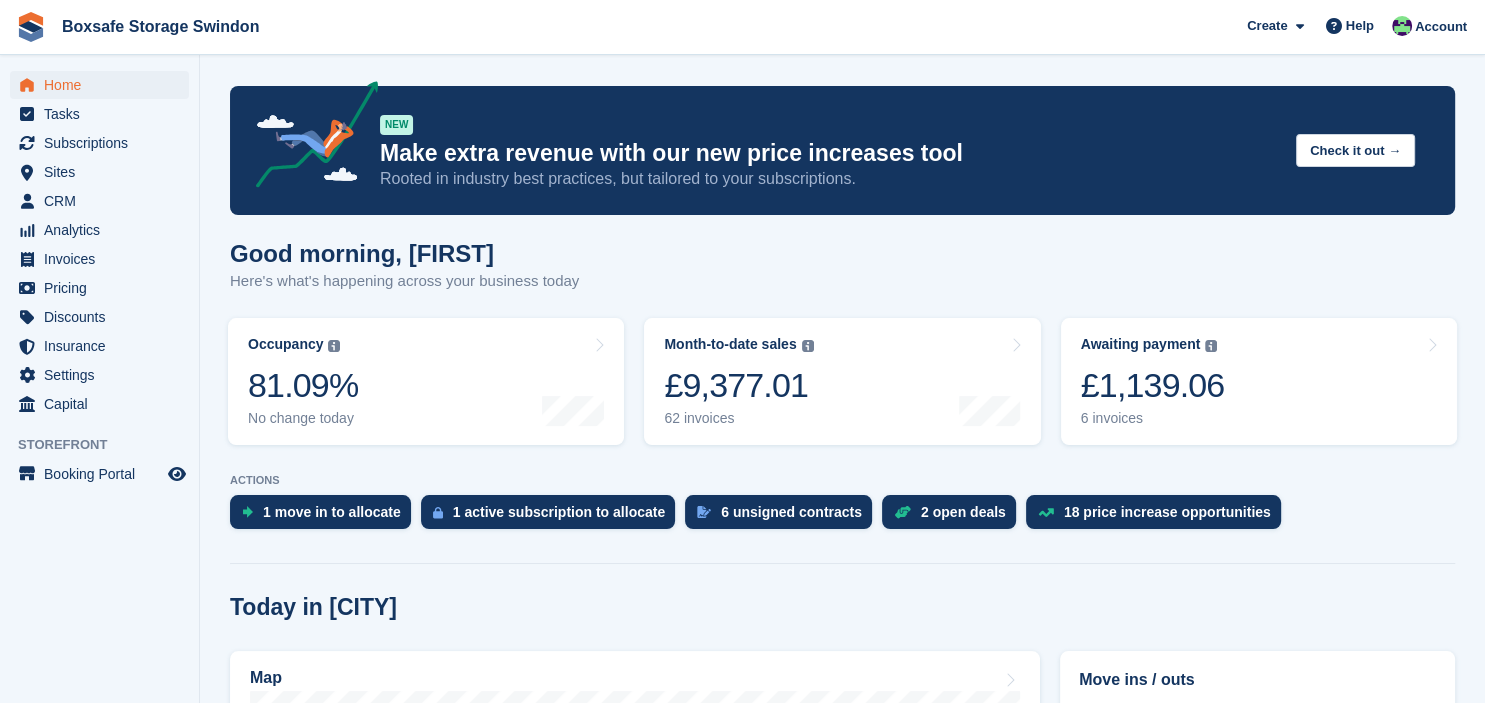 scroll, scrollTop: 316, scrollLeft: 0, axis: vertical 